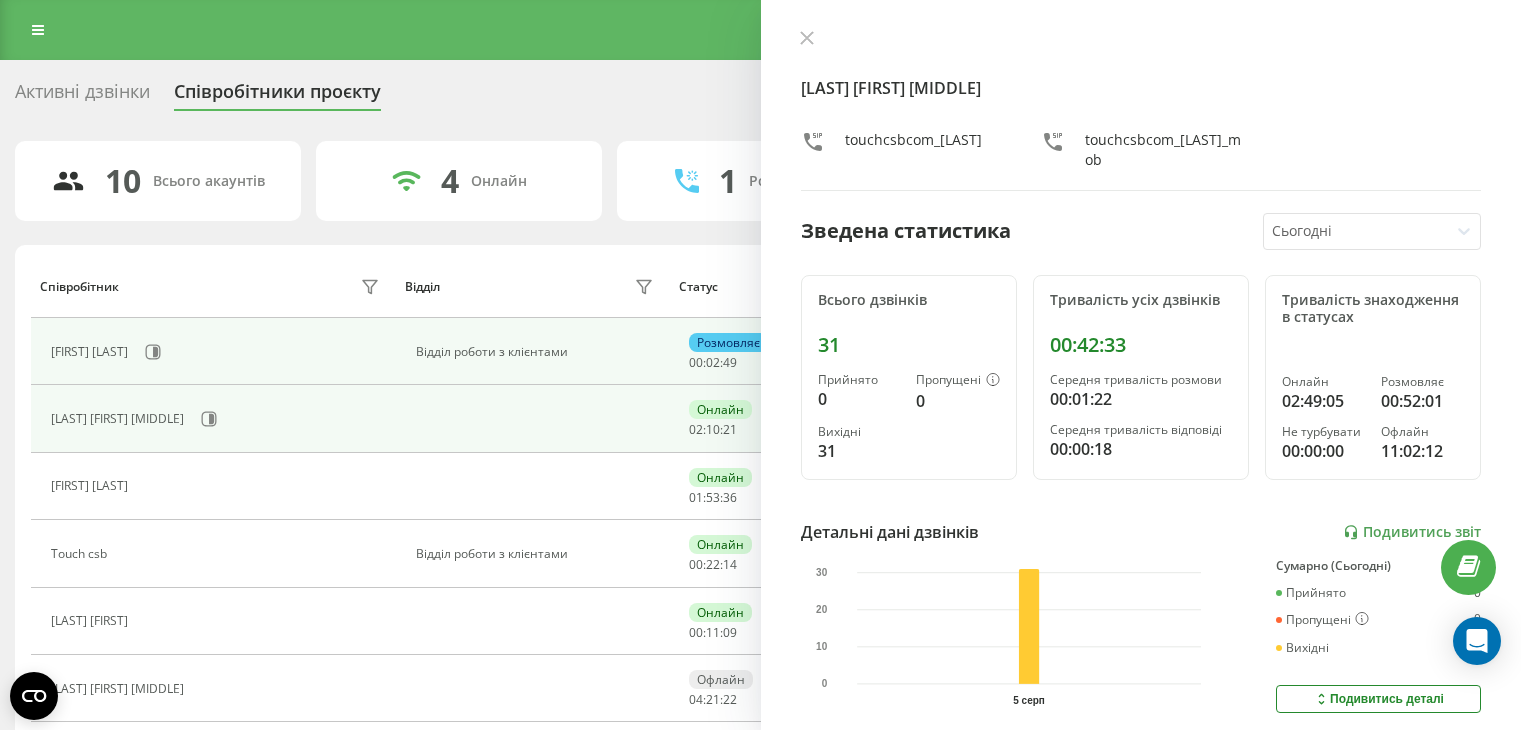 scroll, scrollTop: 0, scrollLeft: 0, axis: both 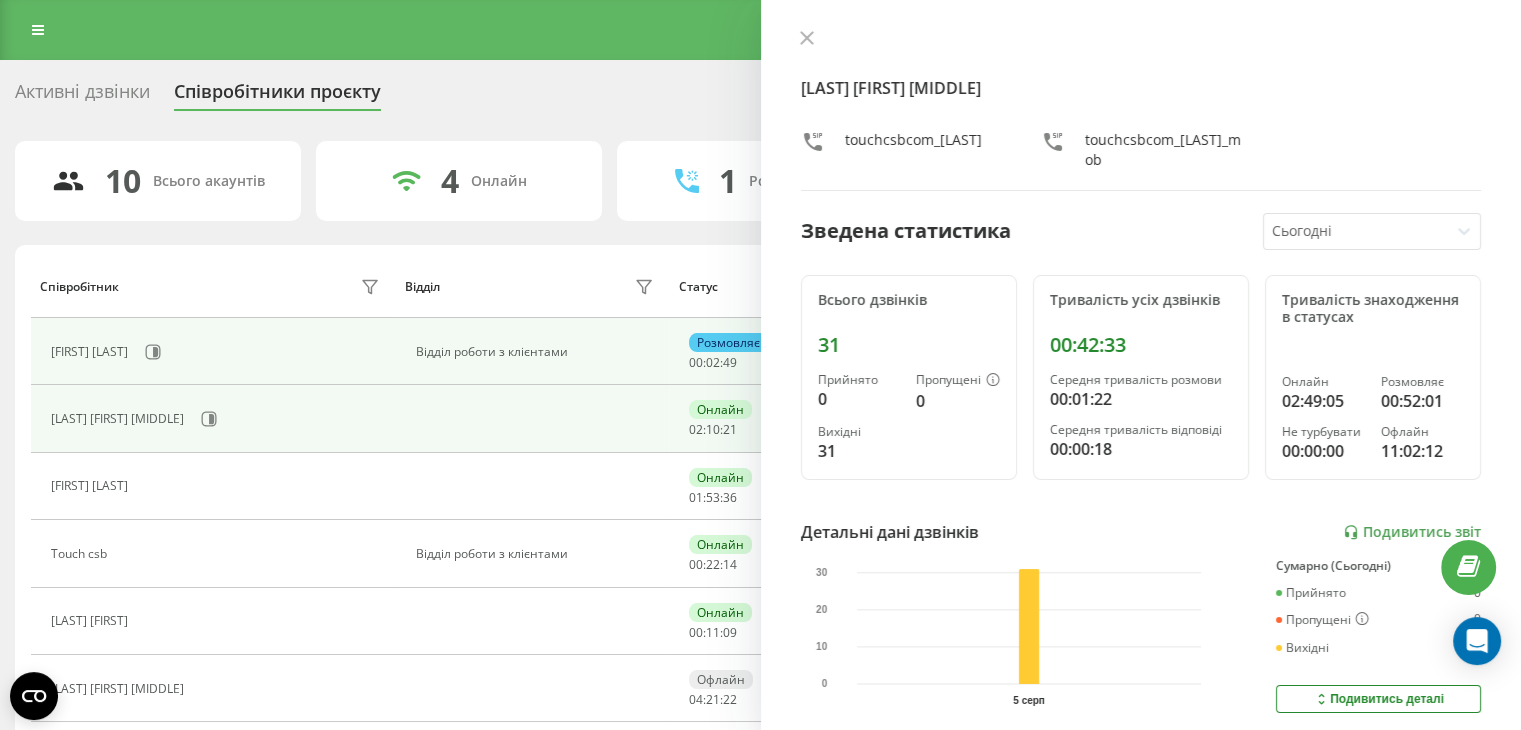 click on "Albina Sukhachova" at bounding box center (218, 352) 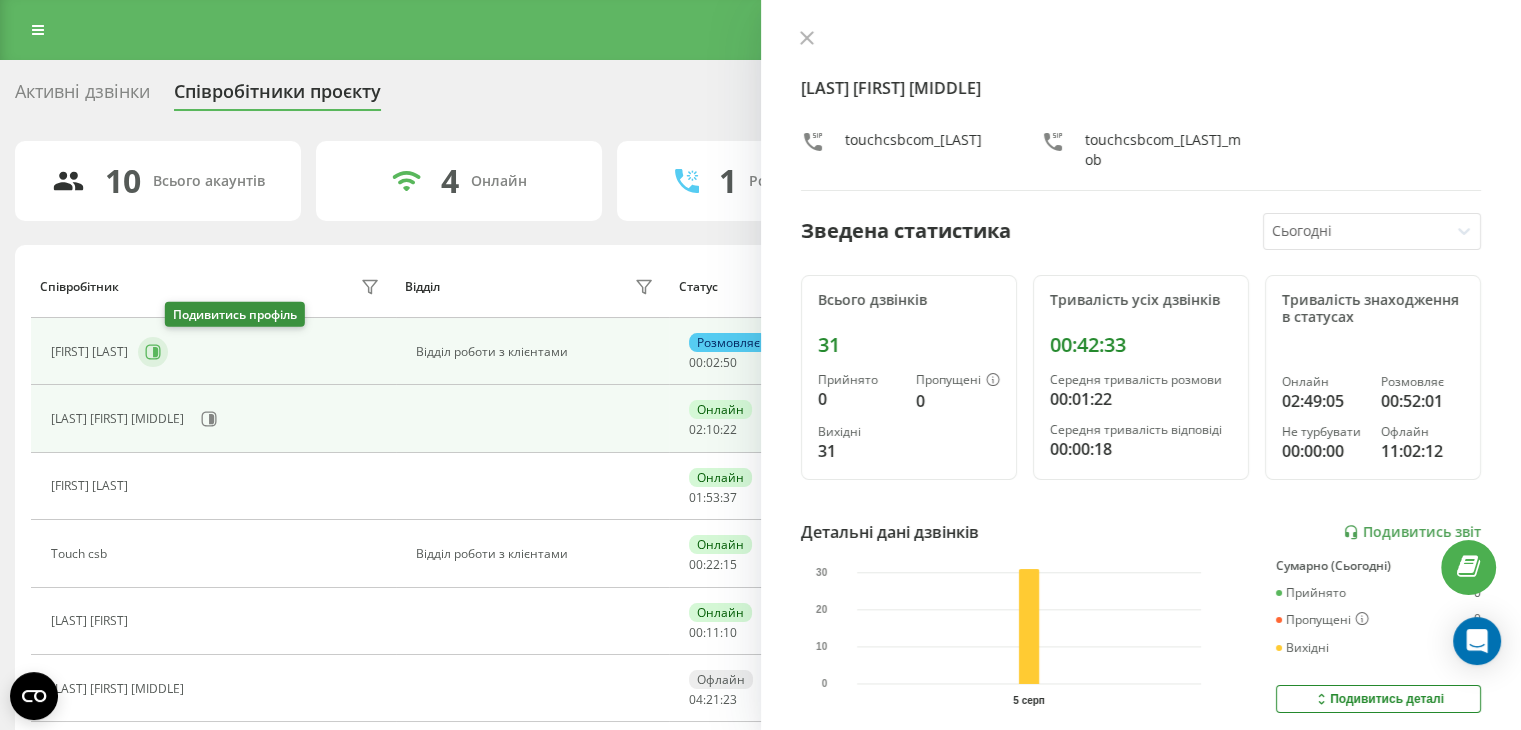 click at bounding box center [153, 352] 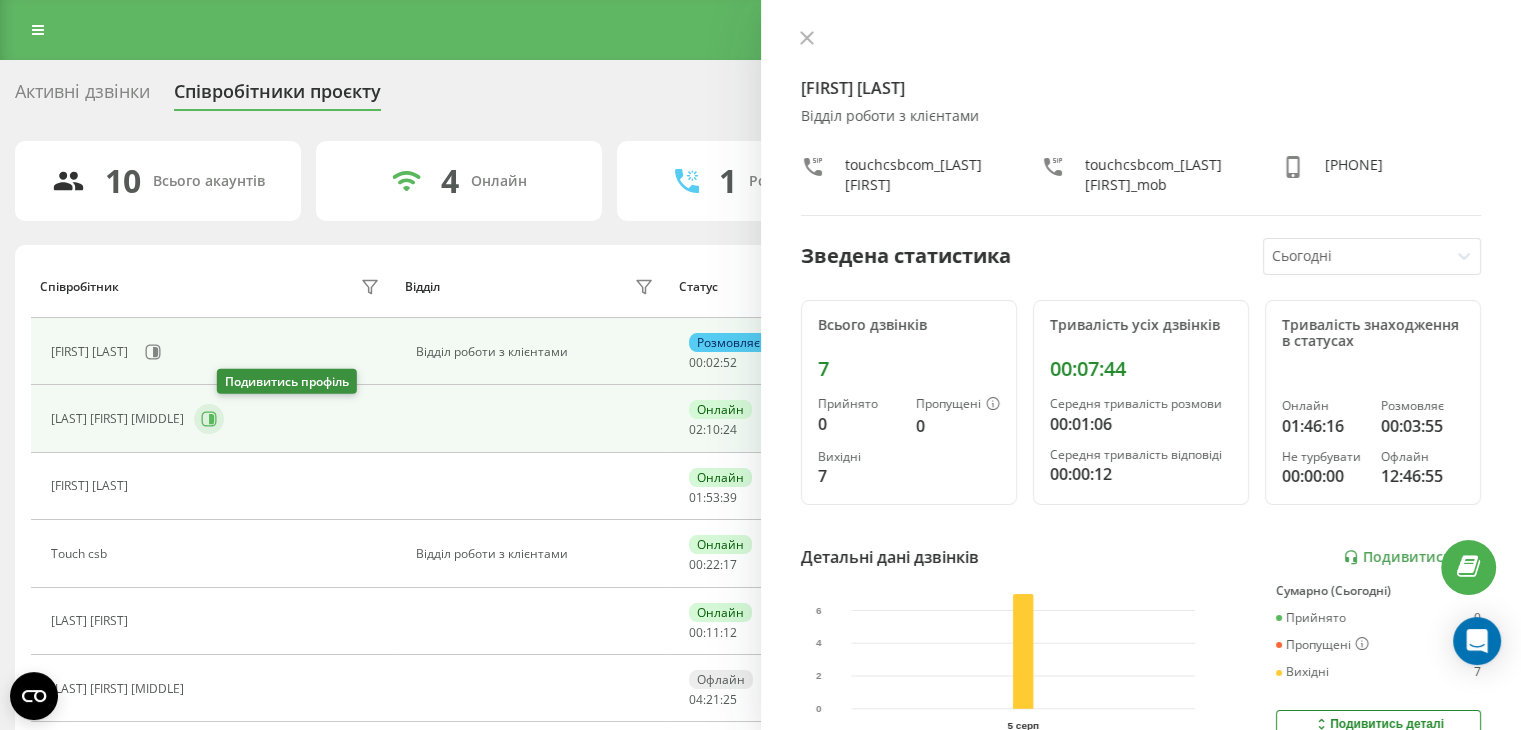 click at bounding box center (209, 419) 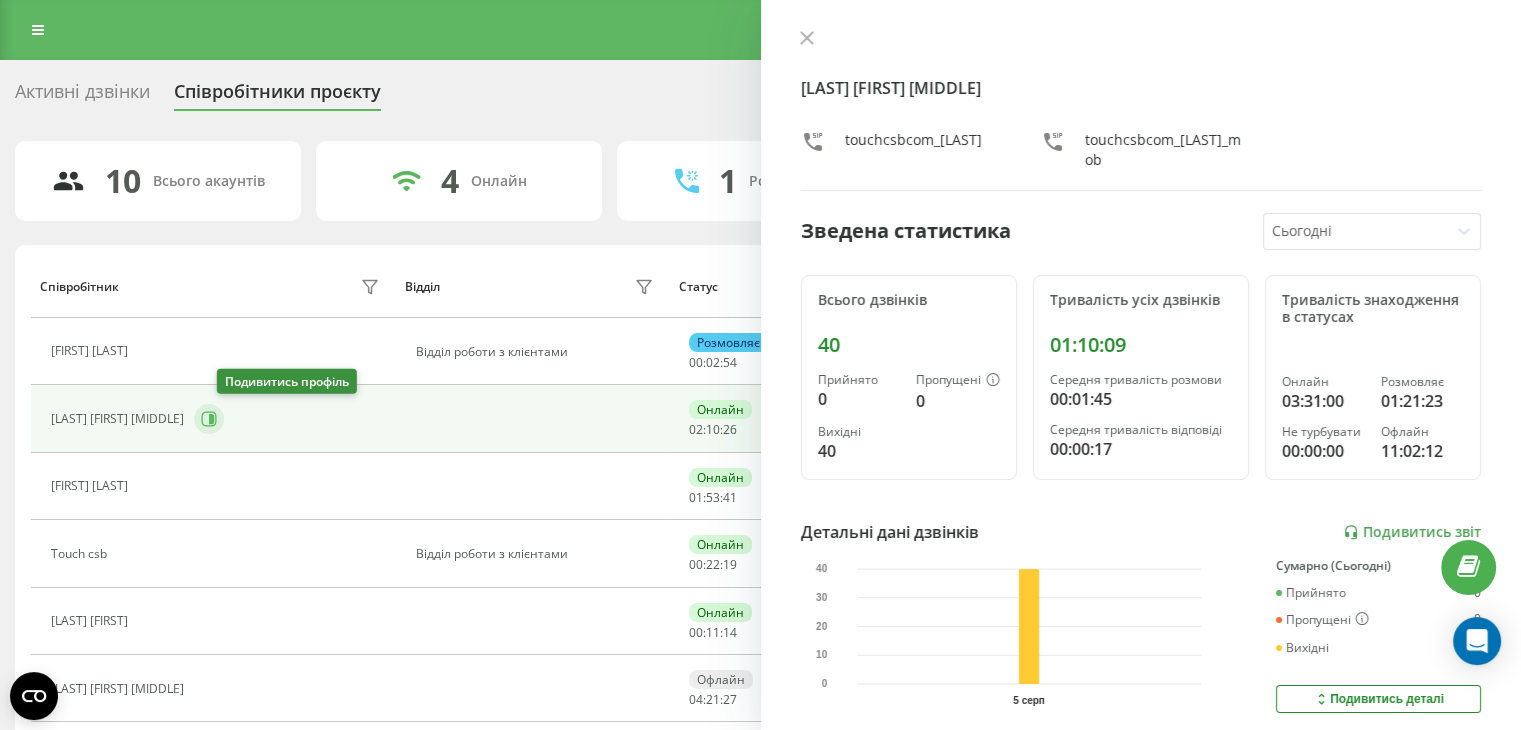 click 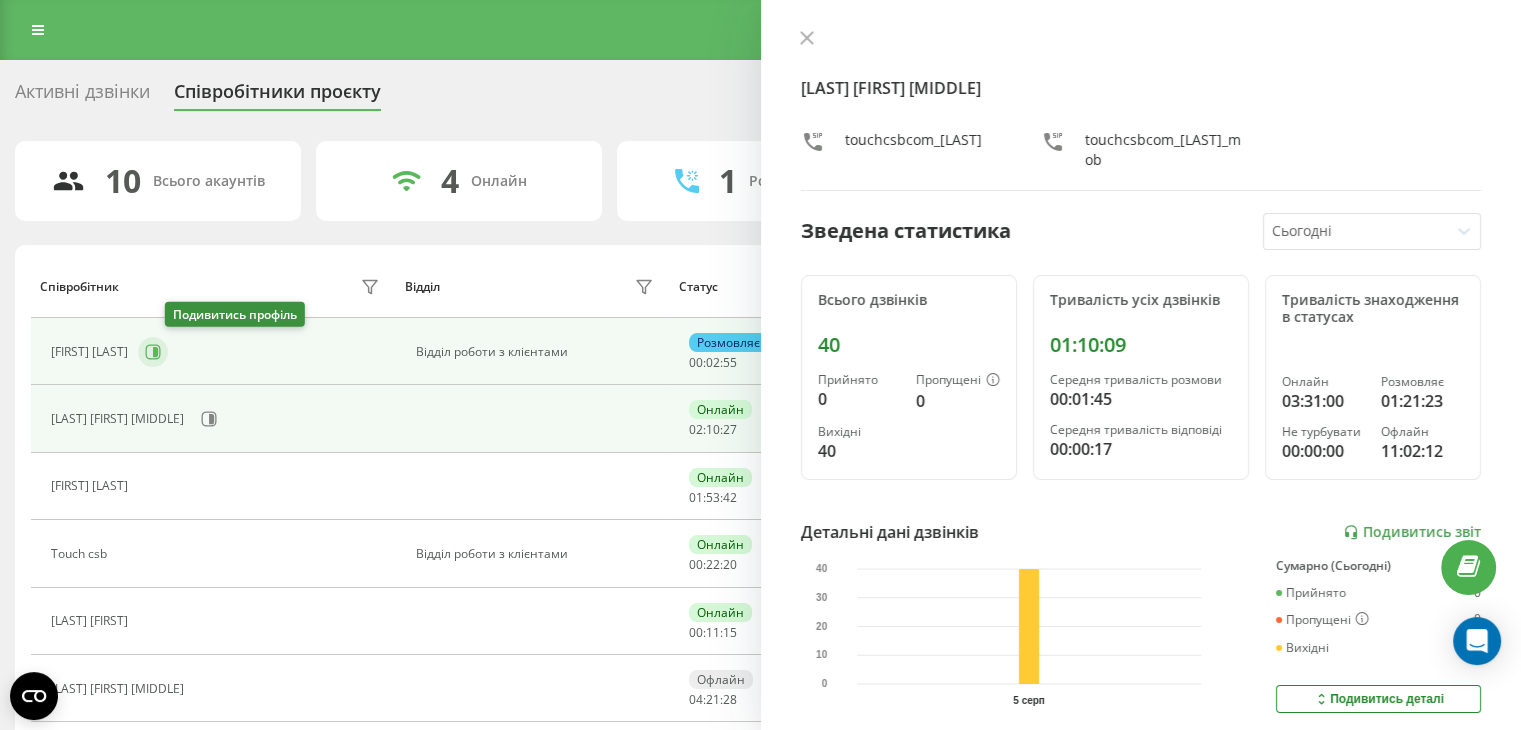 click 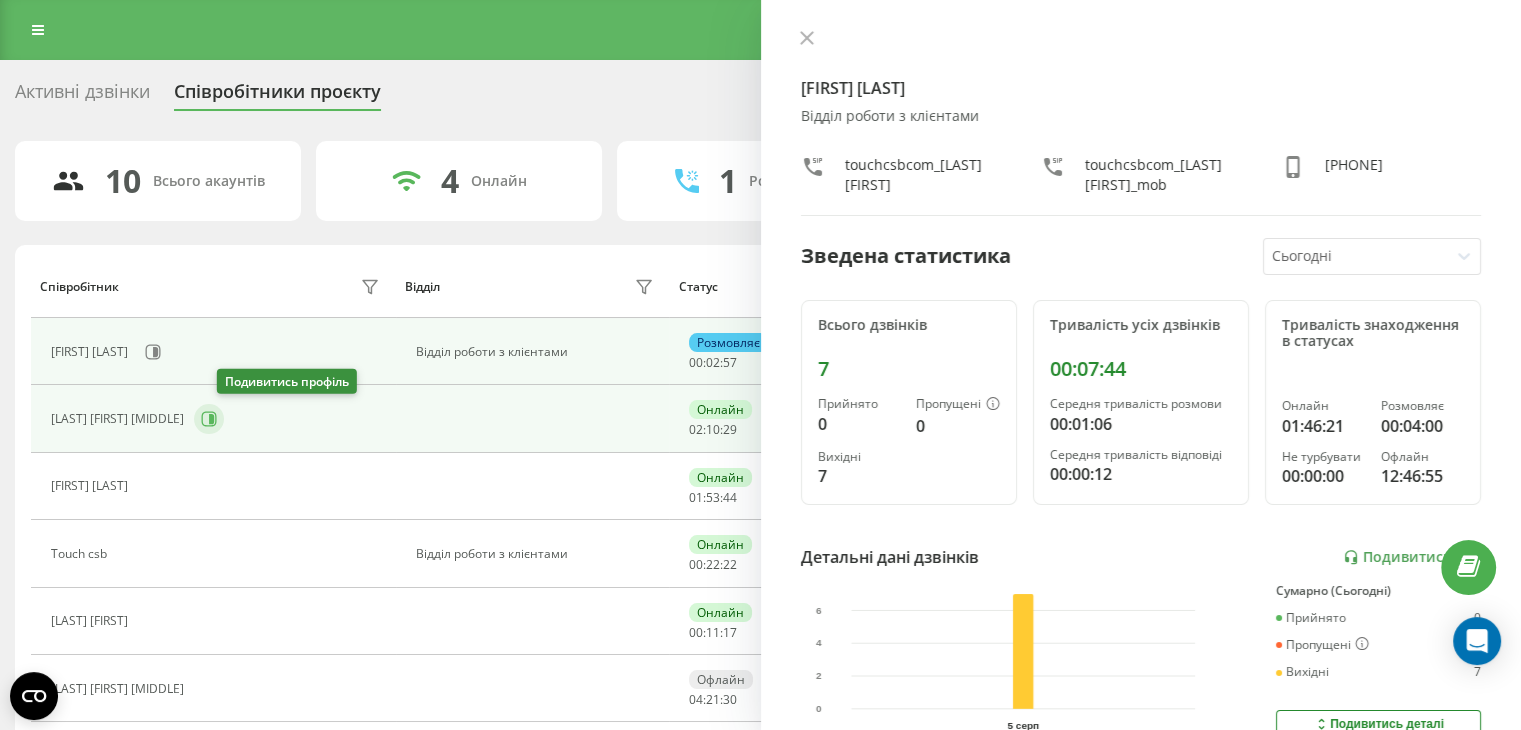 click 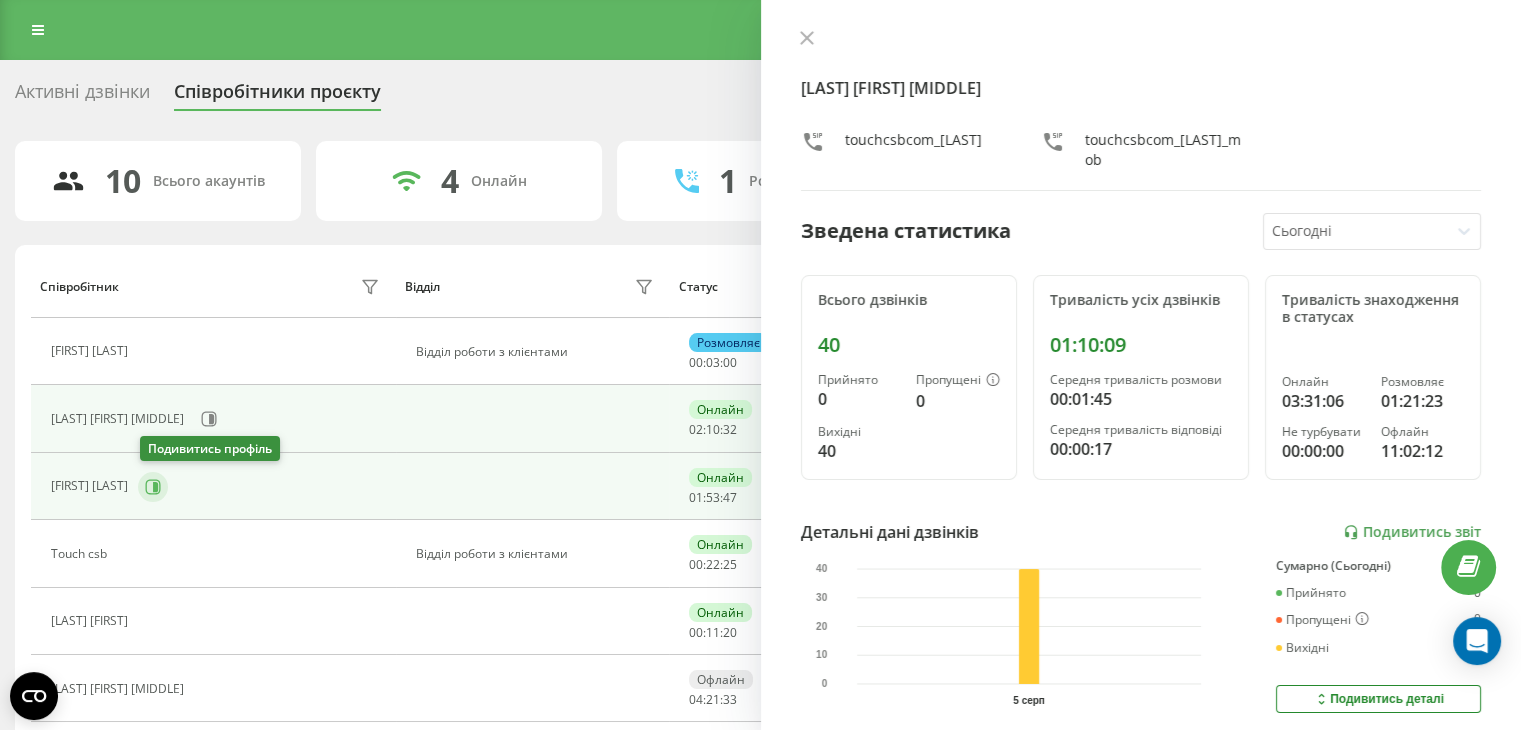 click 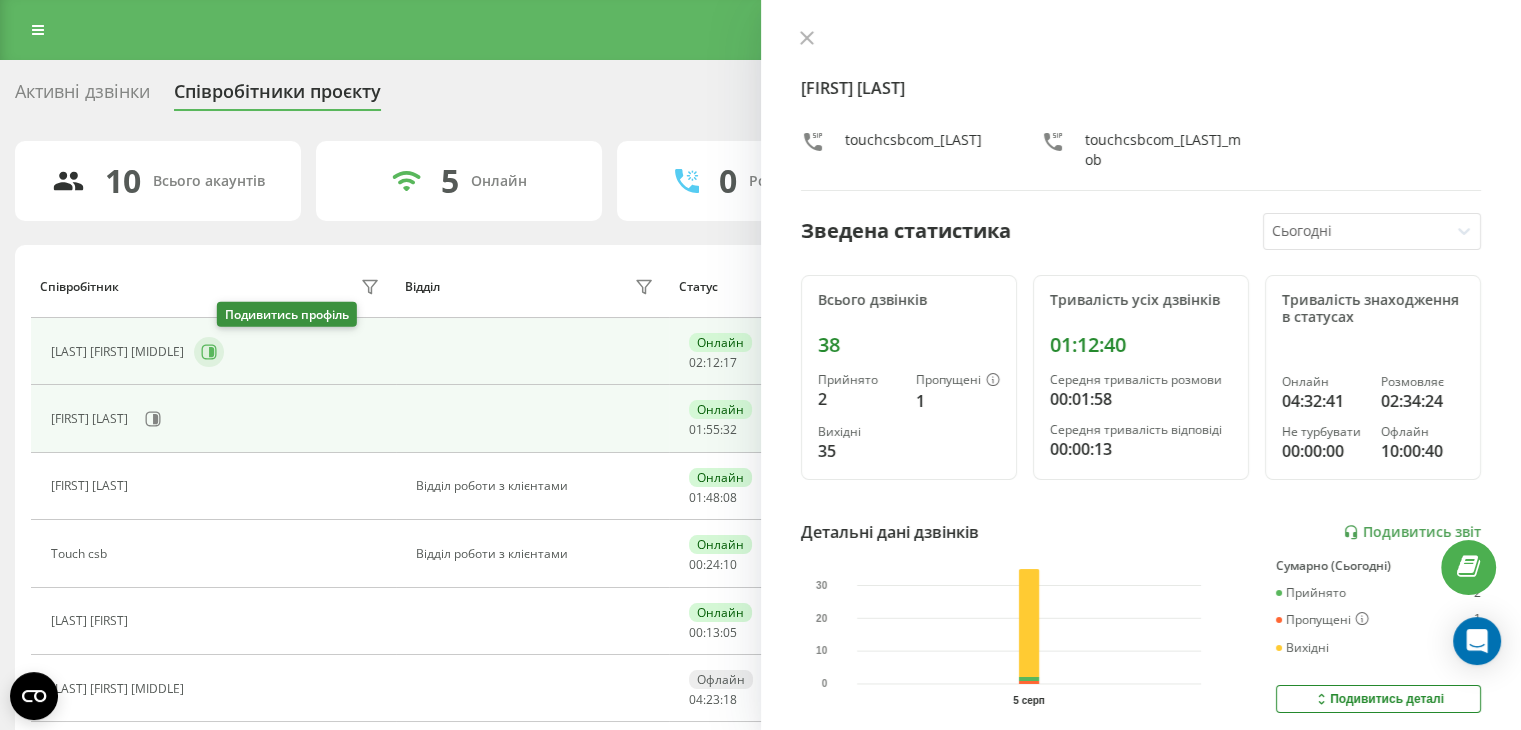 click at bounding box center [209, 352] 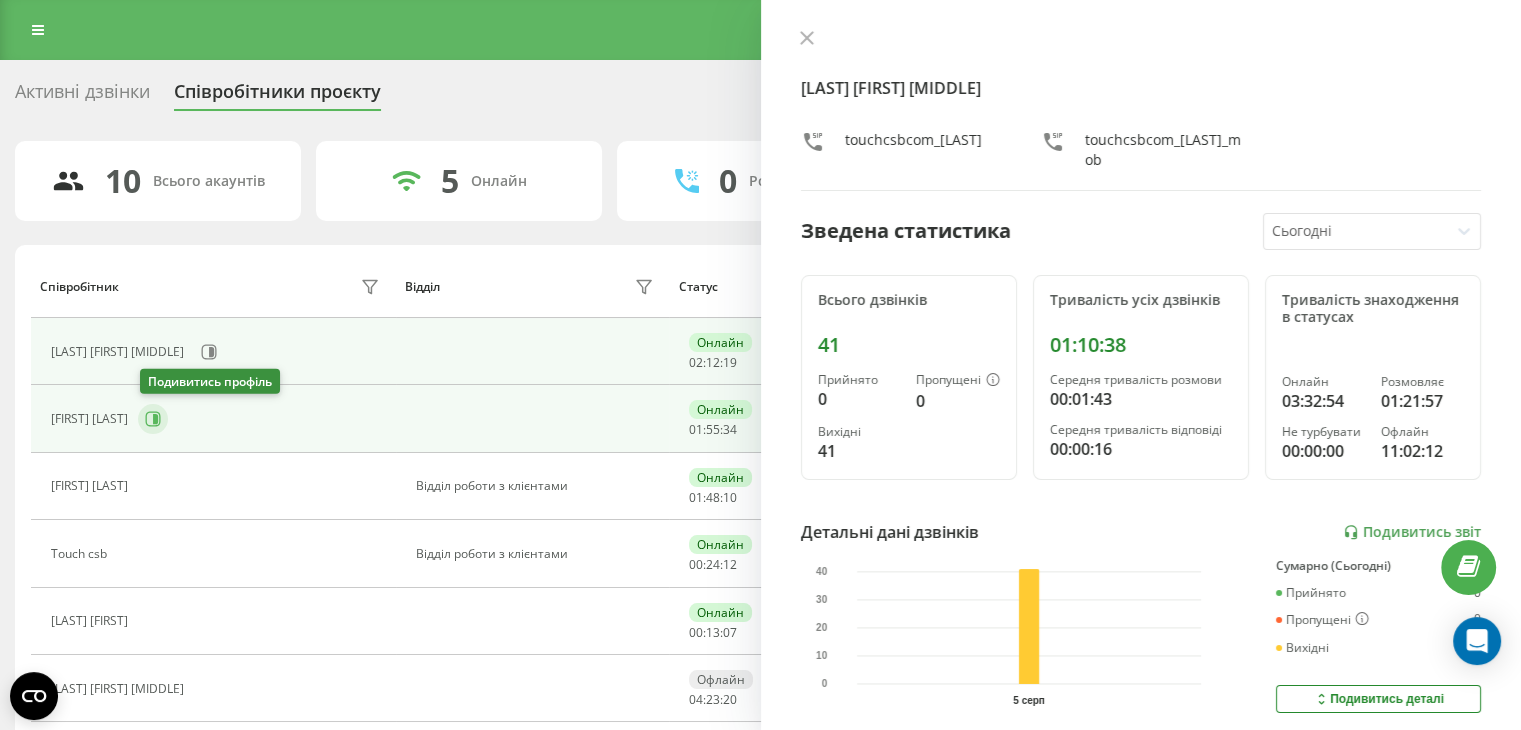 click at bounding box center [153, 419] 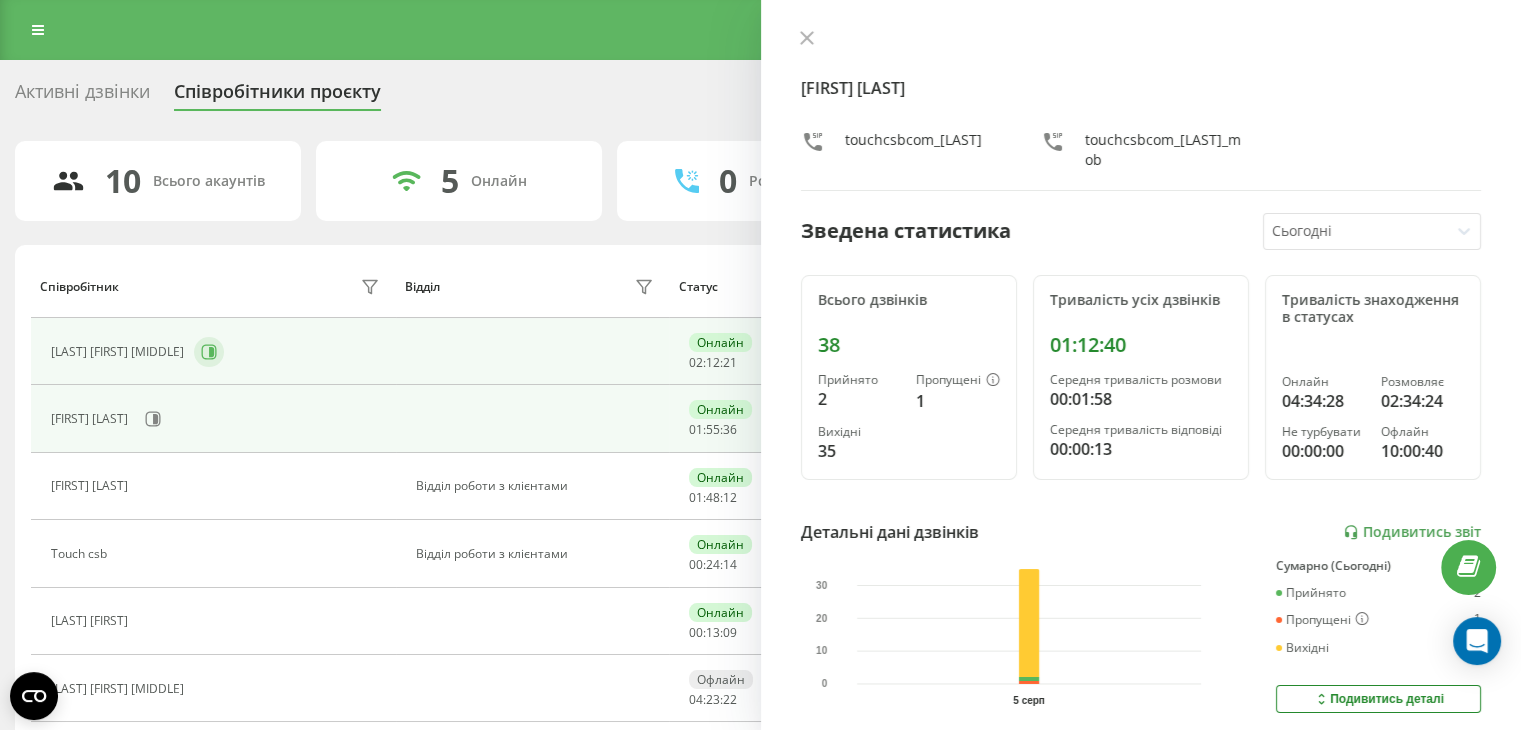 click 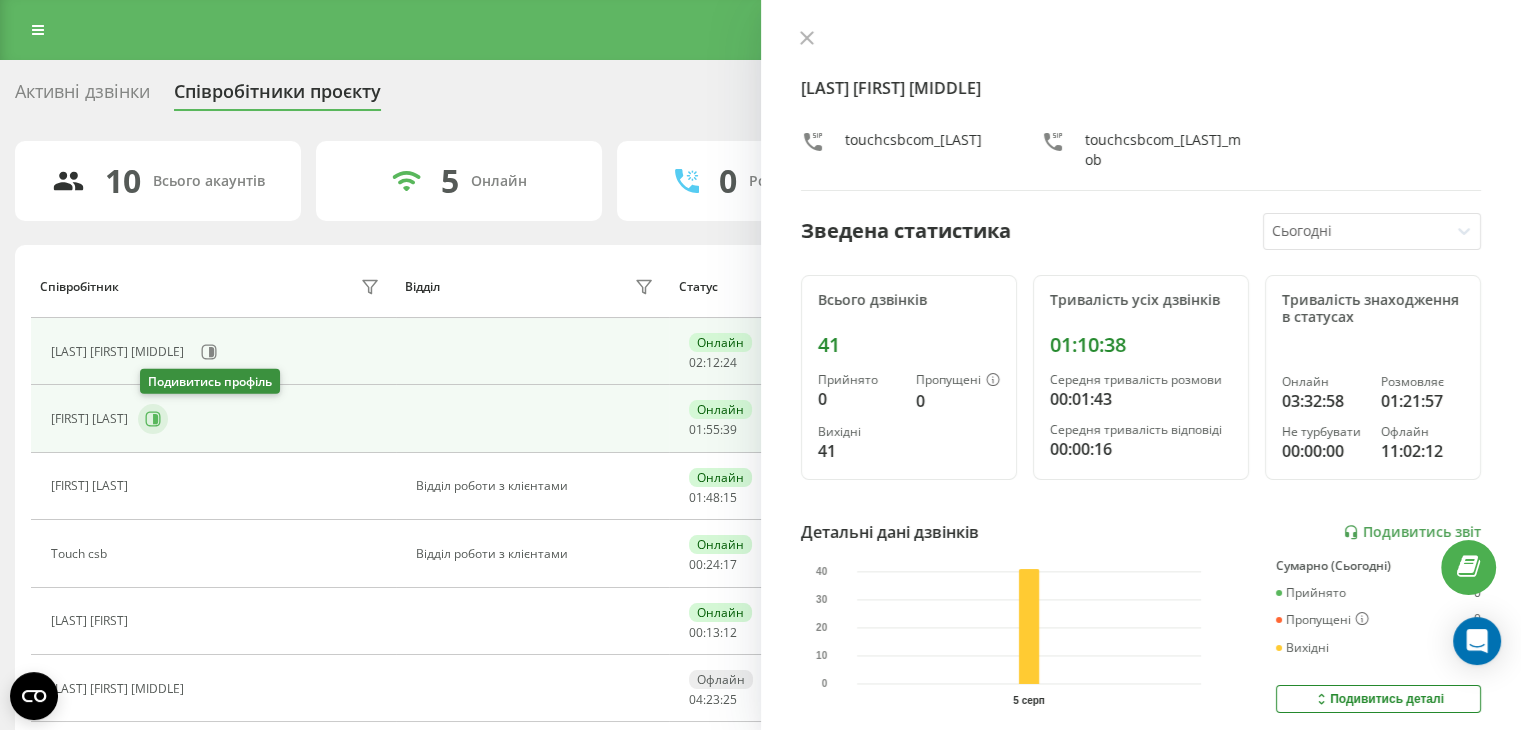 click at bounding box center (153, 419) 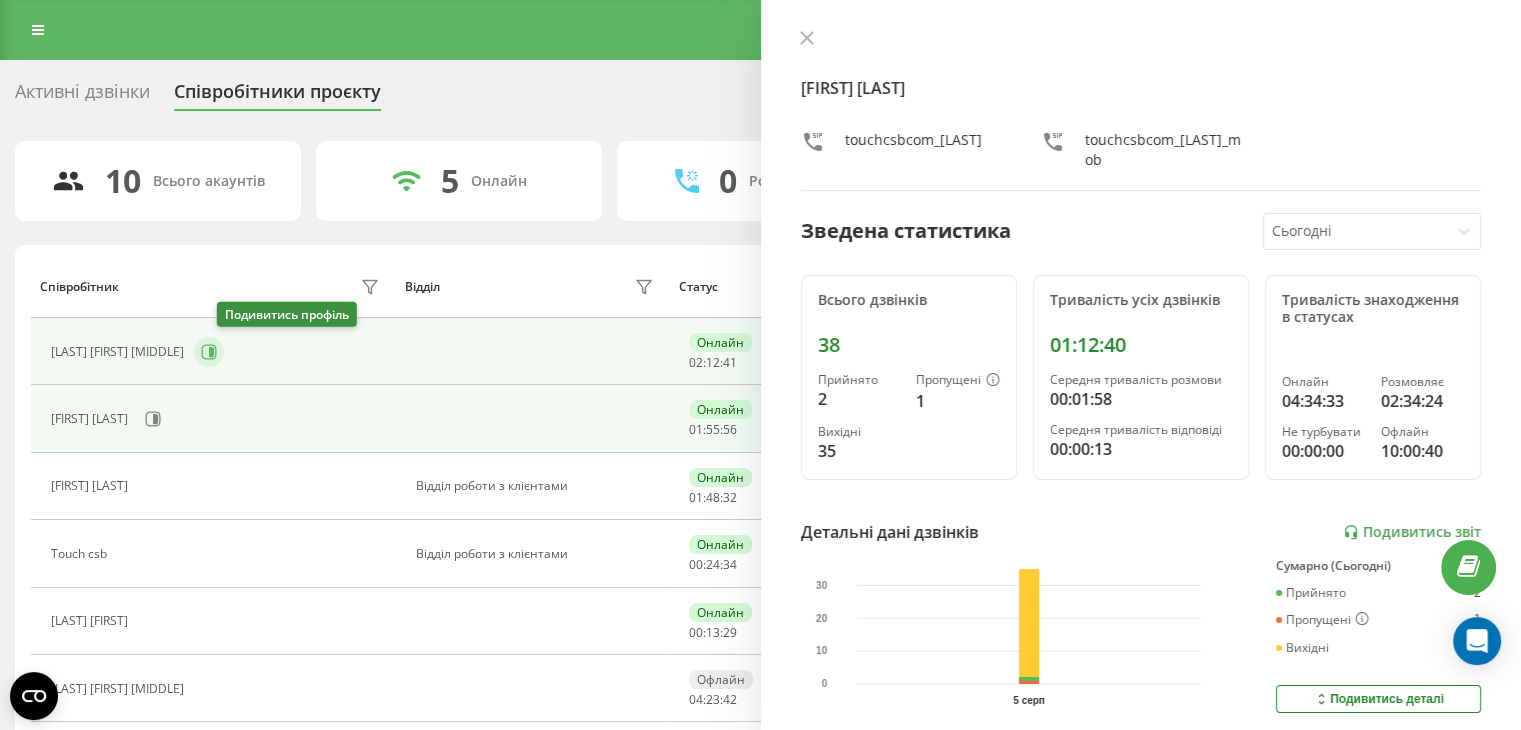 click 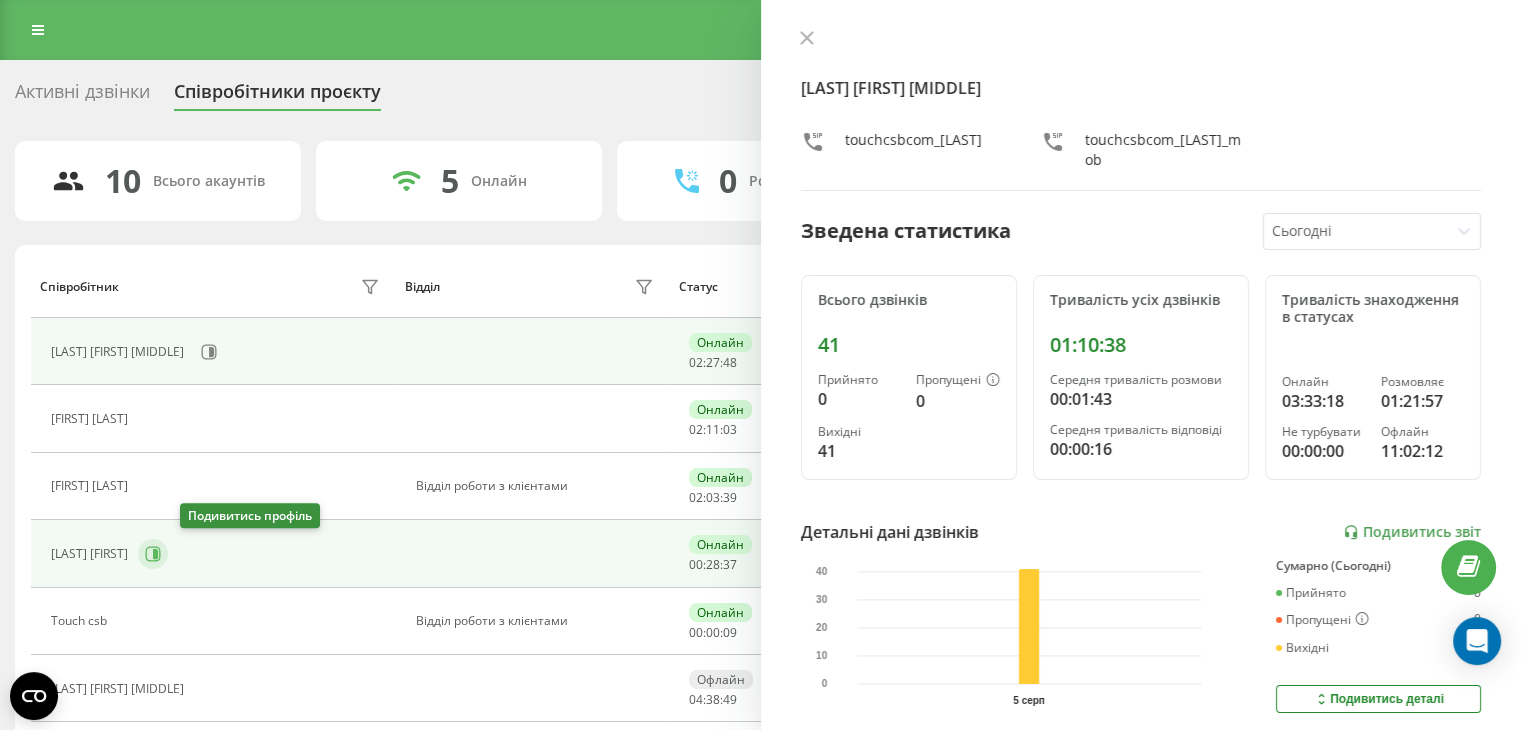 click 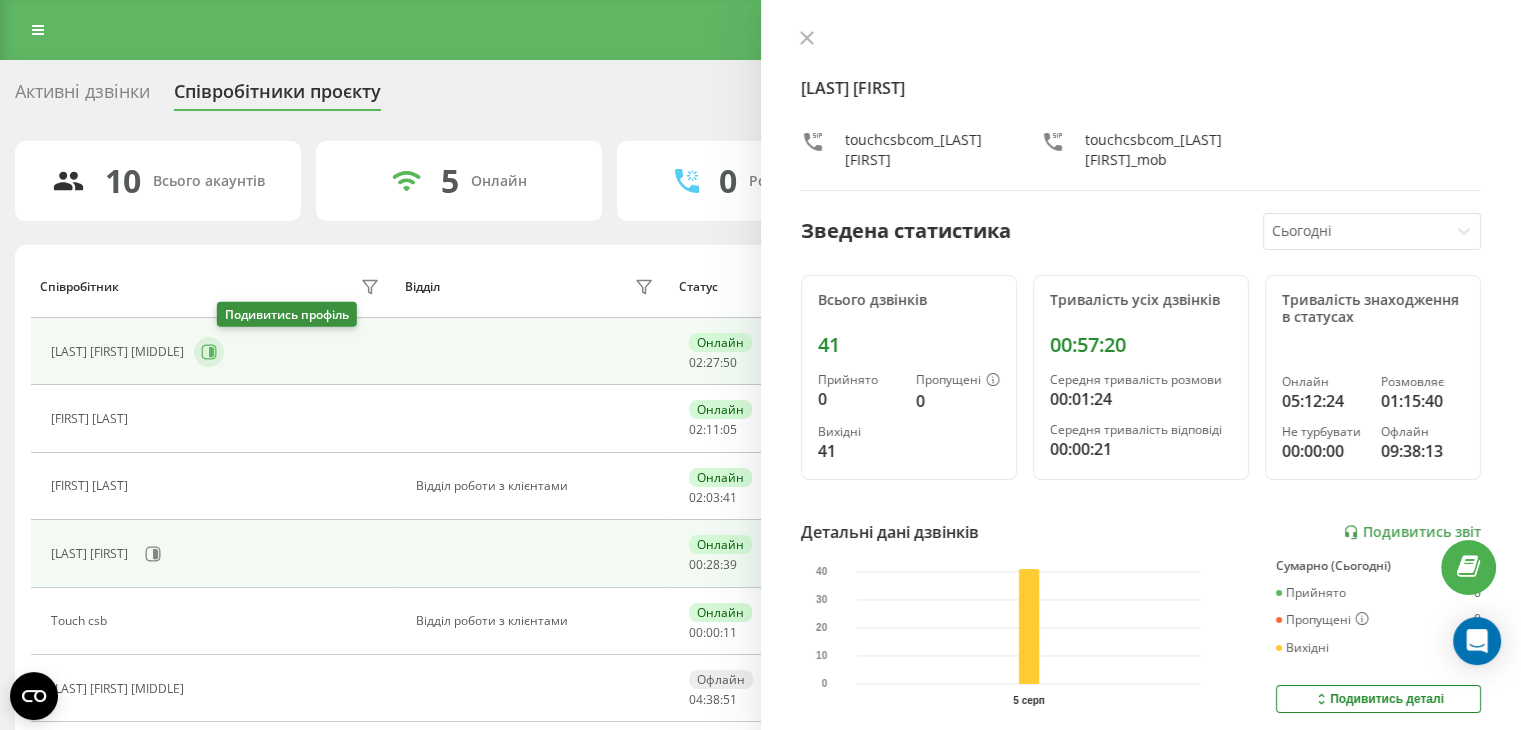 click 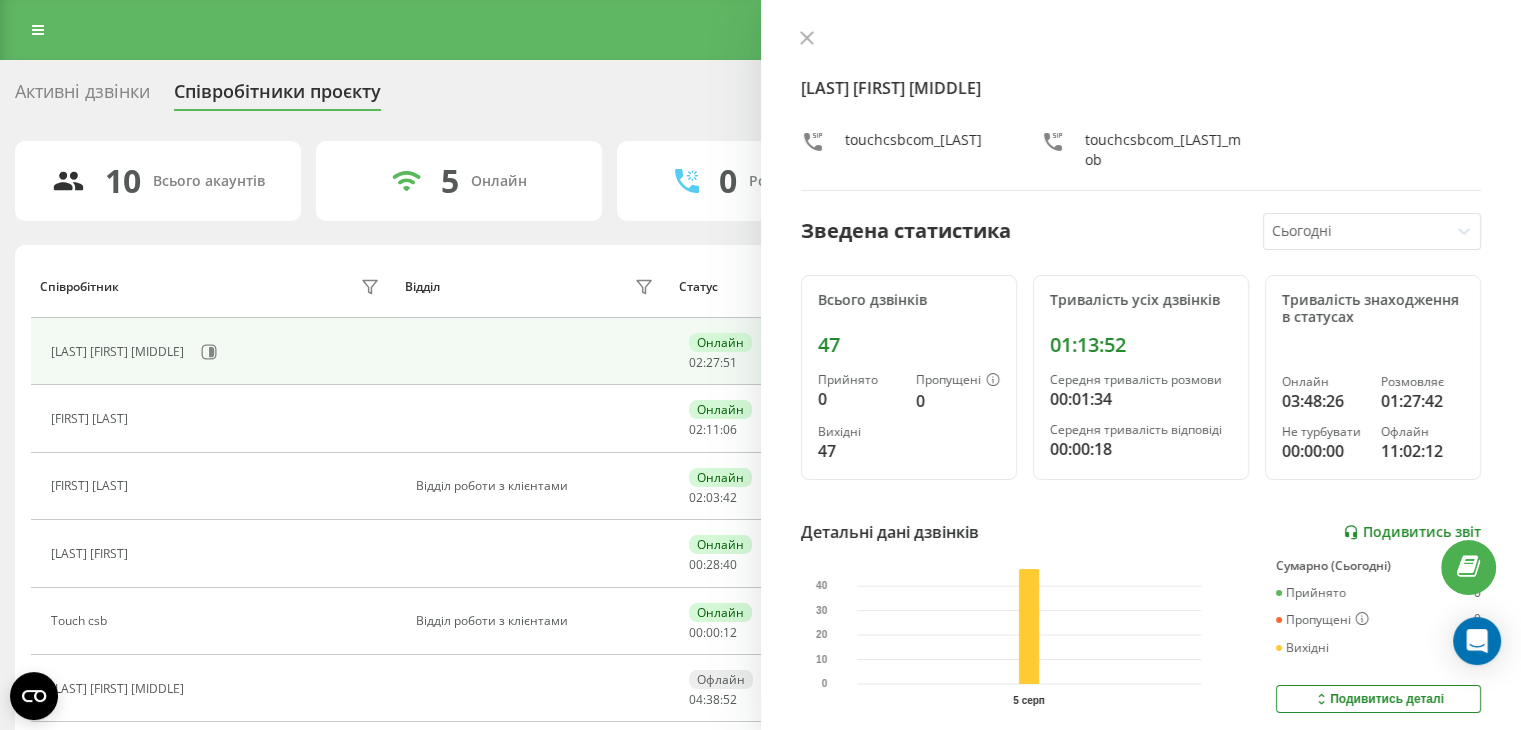 click on "Подивитись звіт" at bounding box center (1412, 532) 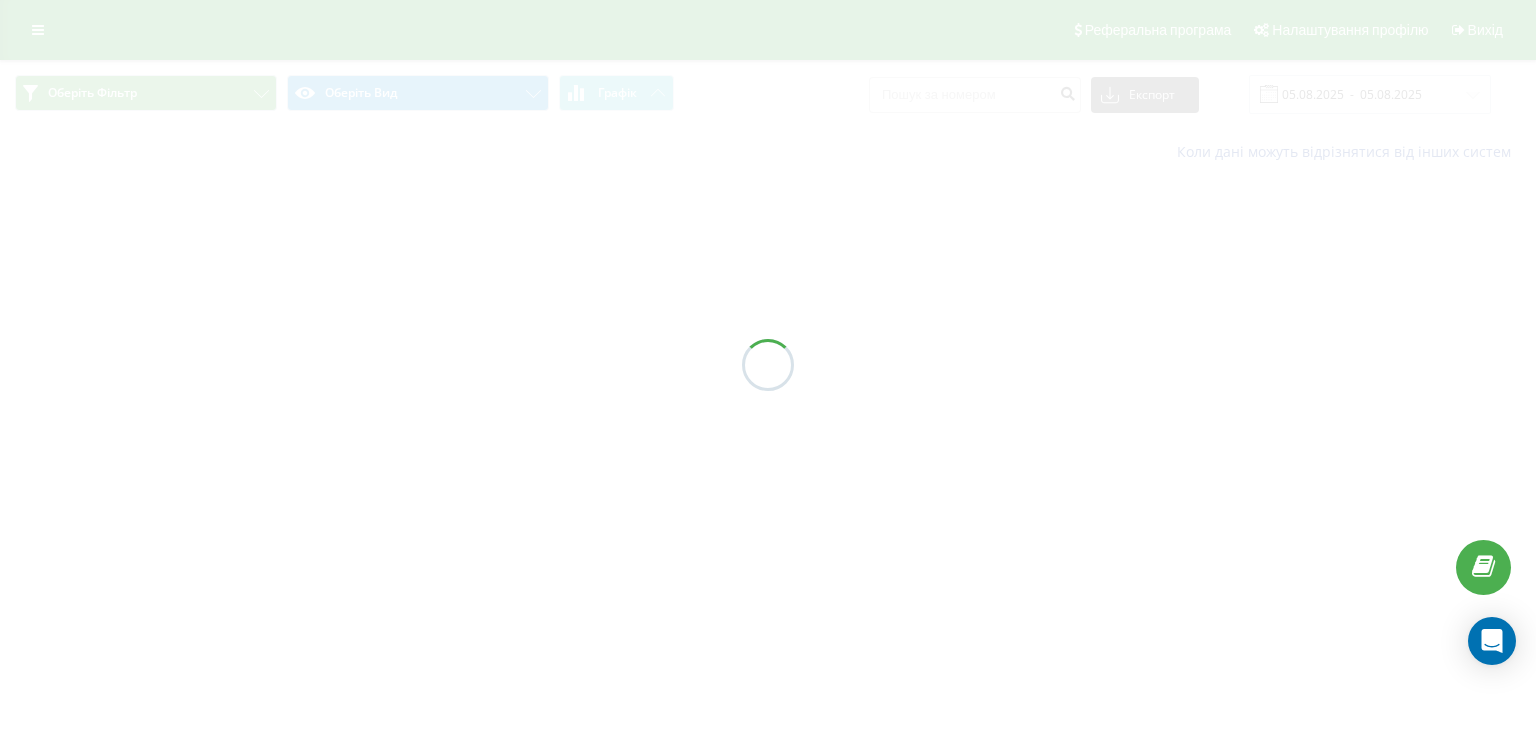 scroll, scrollTop: 0, scrollLeft: 0, axis: both 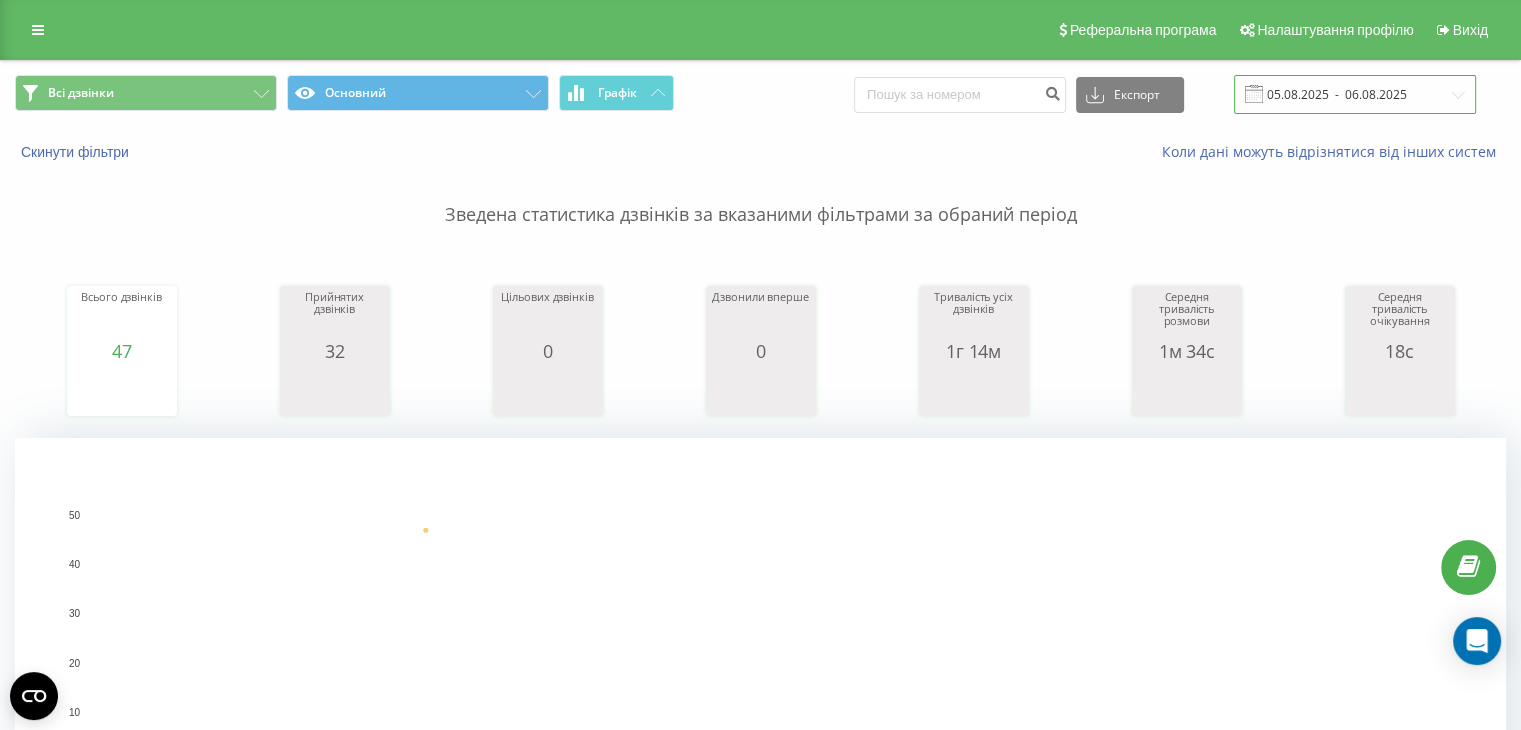 click on "05.08.2025  -  06.08.2025" at bounding box center [1355, 94] 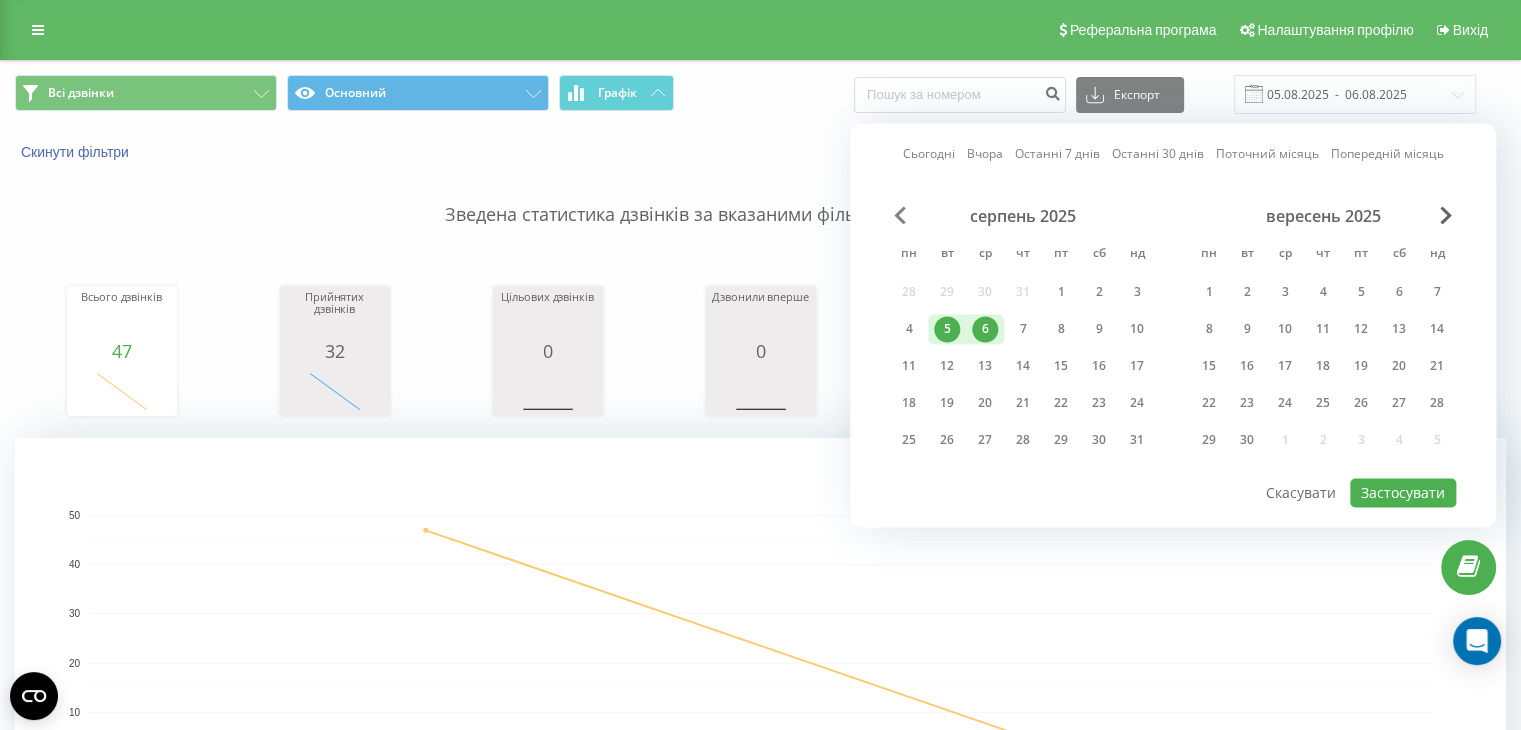 click at bounding box center [900, 215] 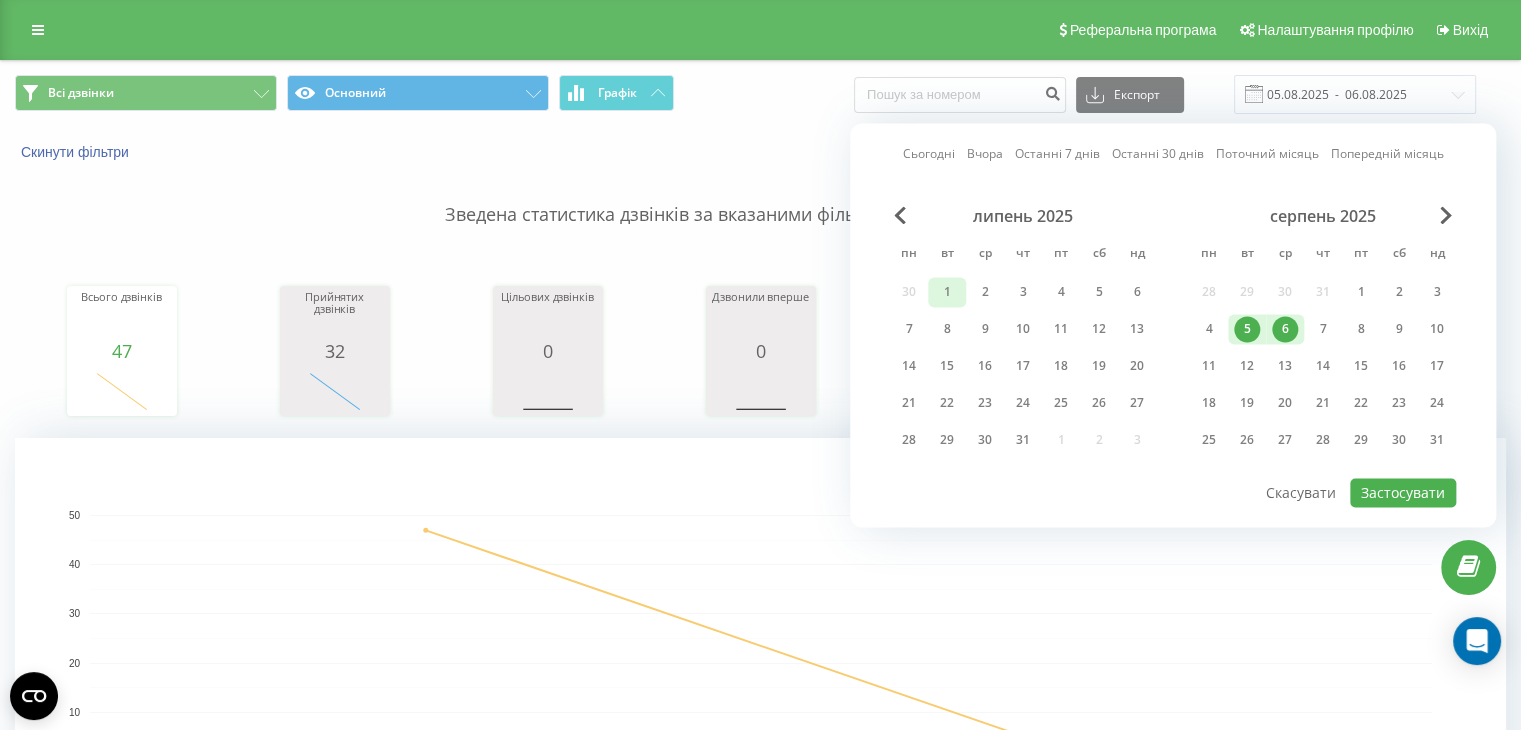 click on "1" at bounding box center [947, 292] 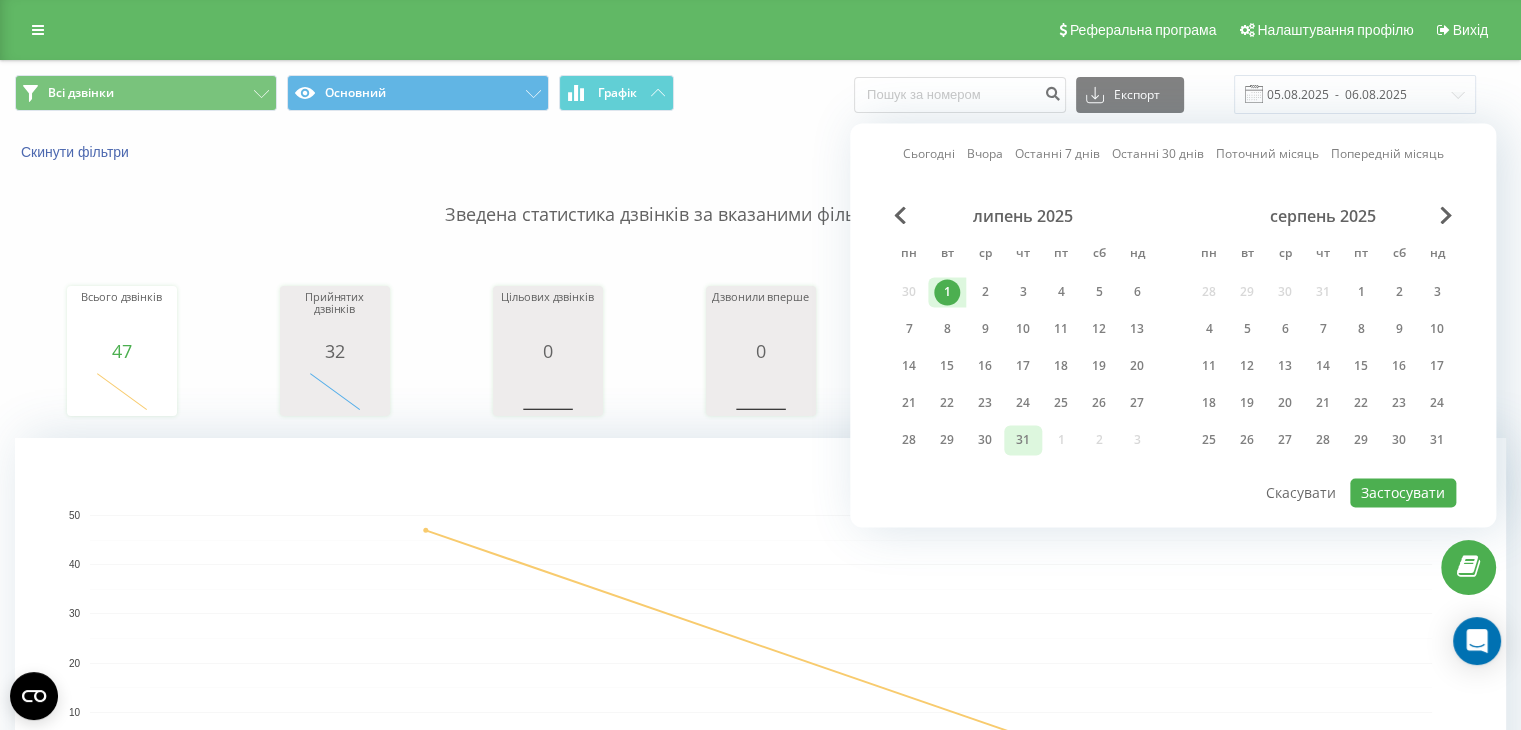 click on "31" at bounding box center [1023, 440] 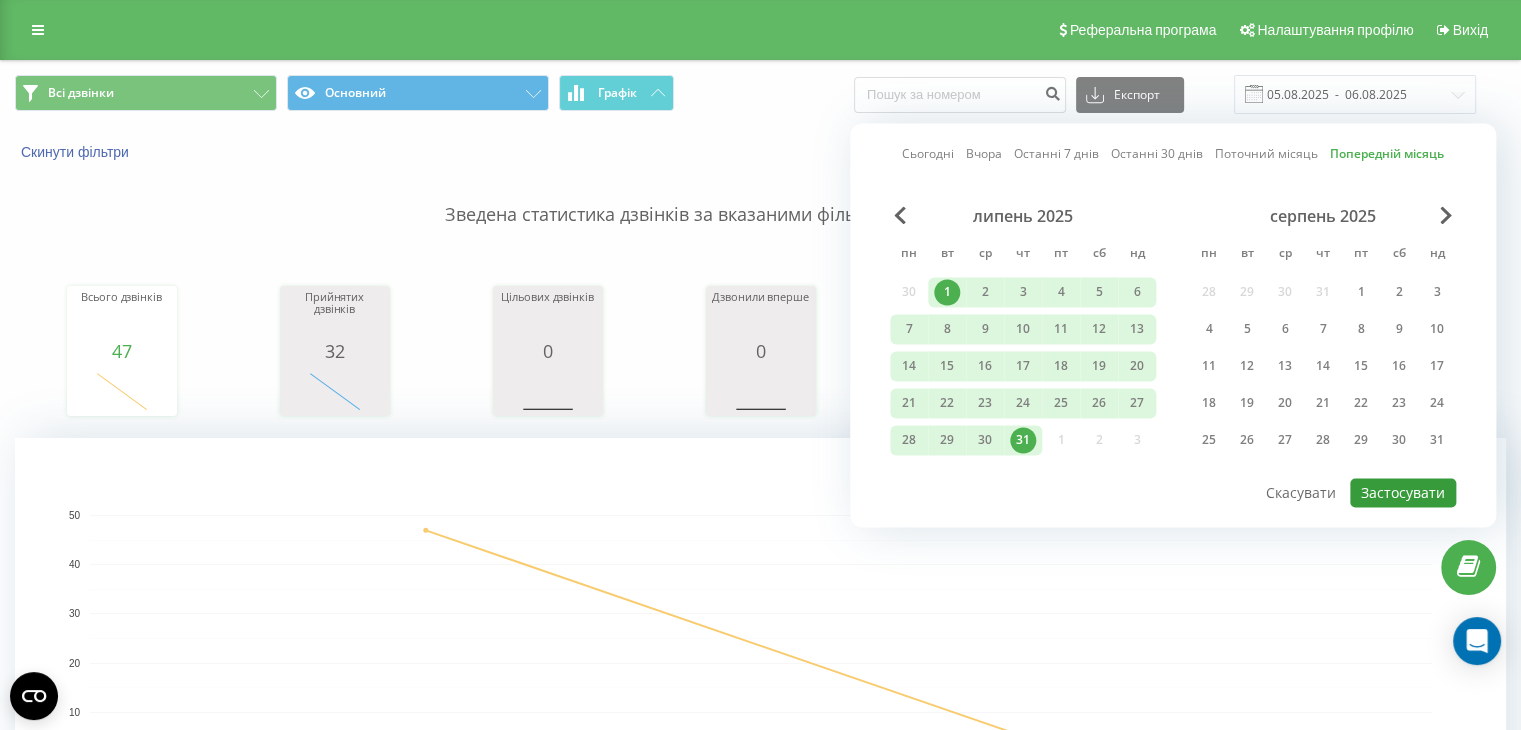 click on "Застосувати" at bounding box center [1403, 492] 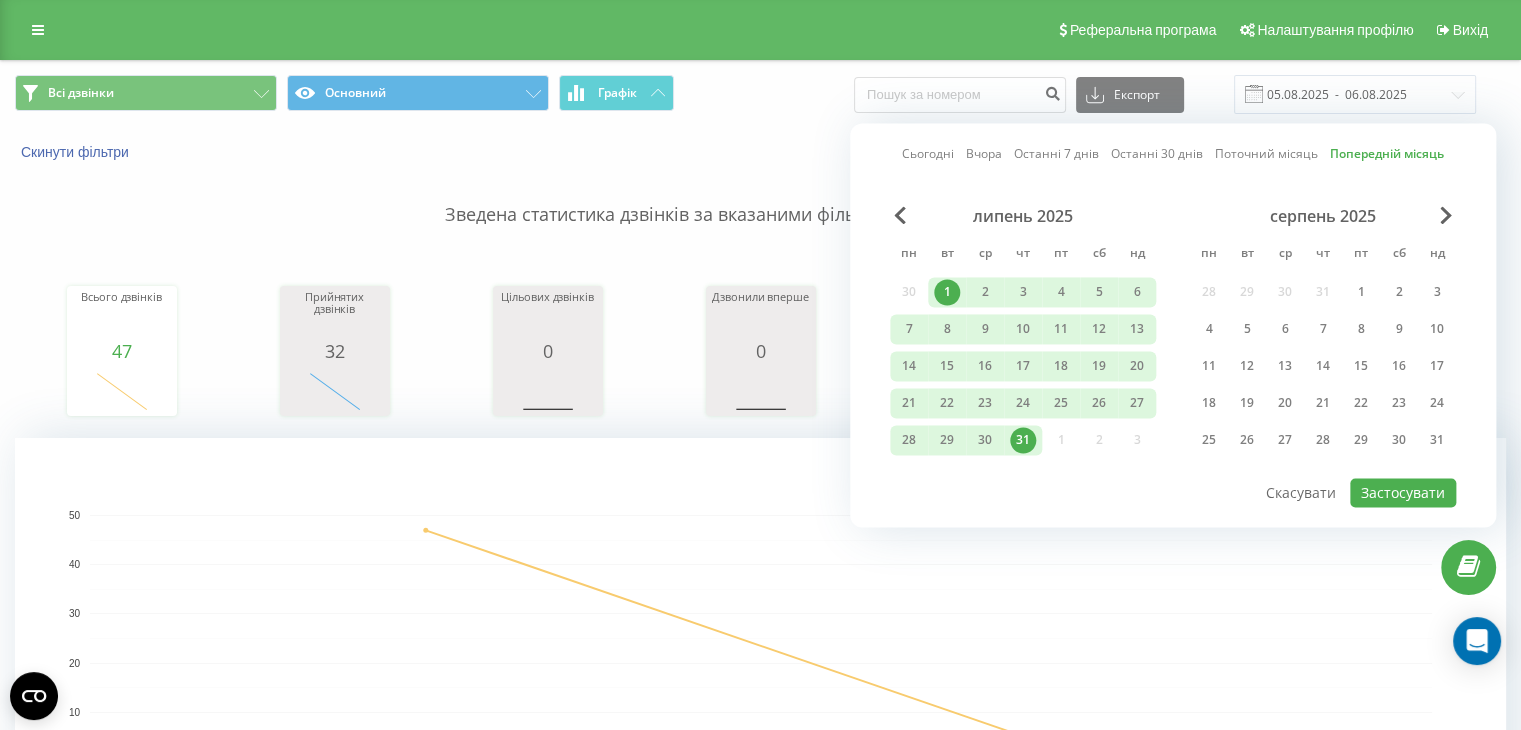 type on "01.07.2025  -  31.07.2025" 